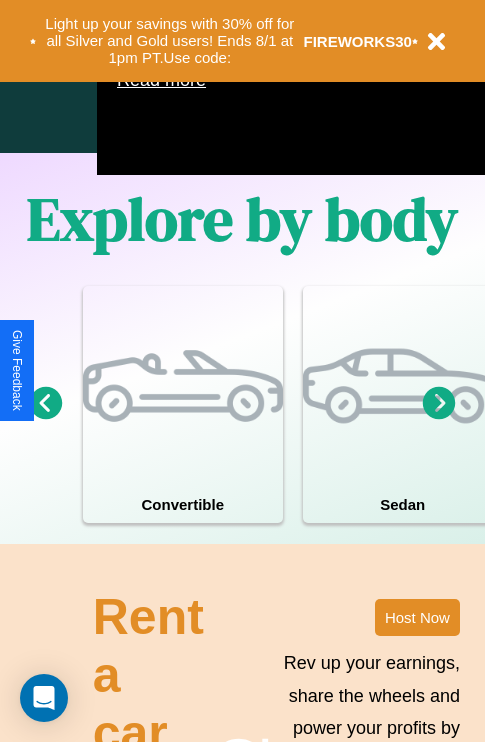 scroll, scrollTop: 1285, scrollLeft: 0, axis: vertical 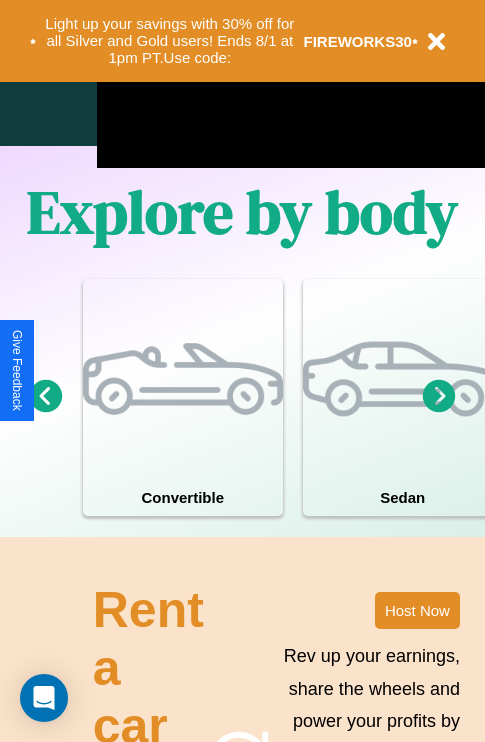 click 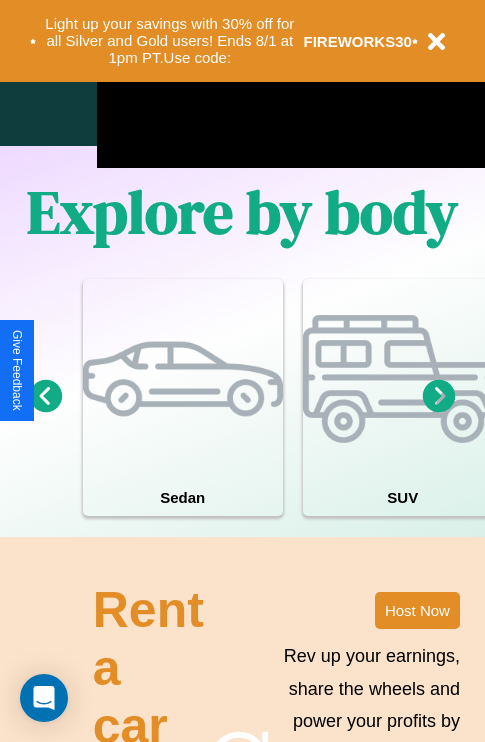 click 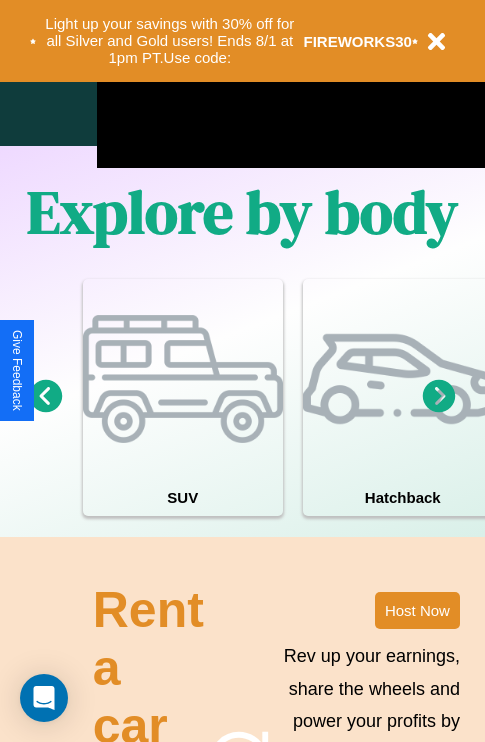 click 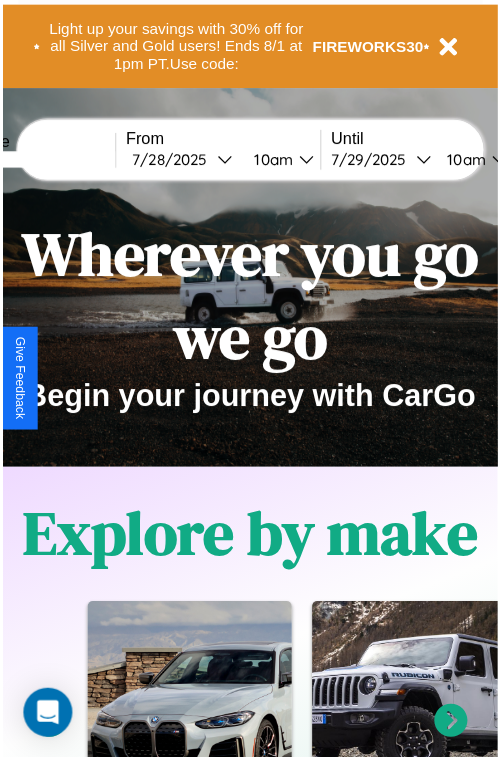 scroll, scrollTop: 0, scrollLeft: 0, axis: both 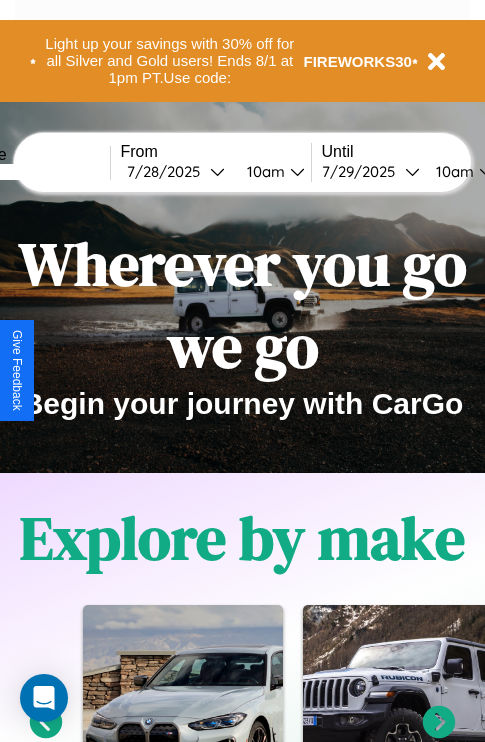 click at bounding box center [35, 172] 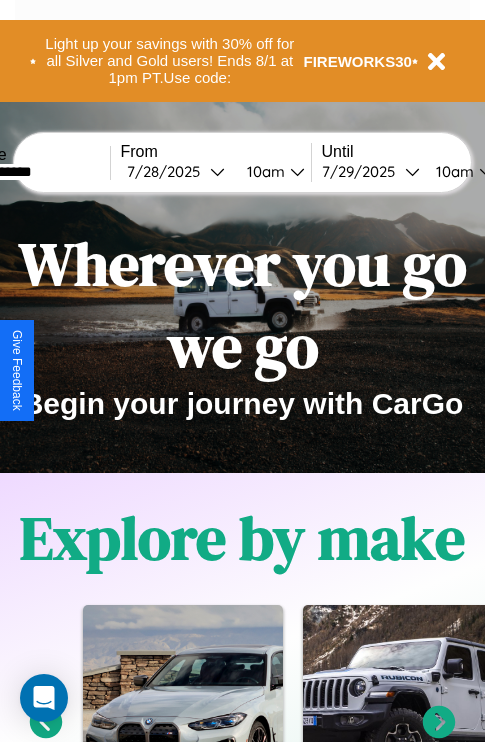 type on "**********" 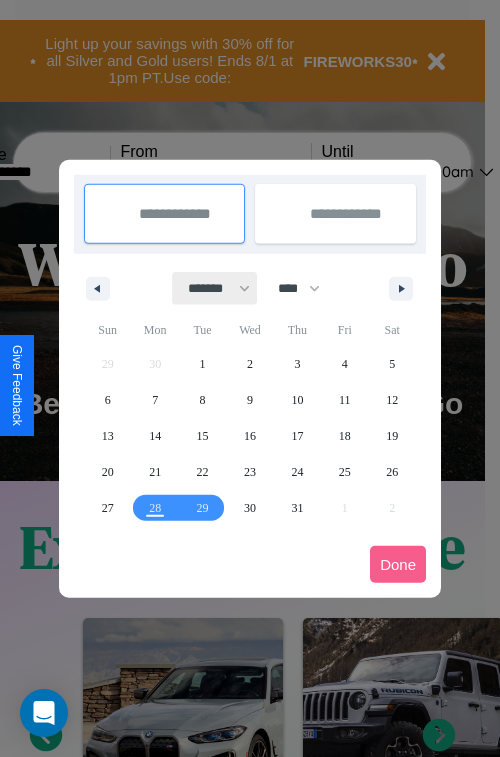 click on "******* ******** ***** ***** *** **** **** ****** ********* ******* ******** ********" at bounding box center (215, 288) 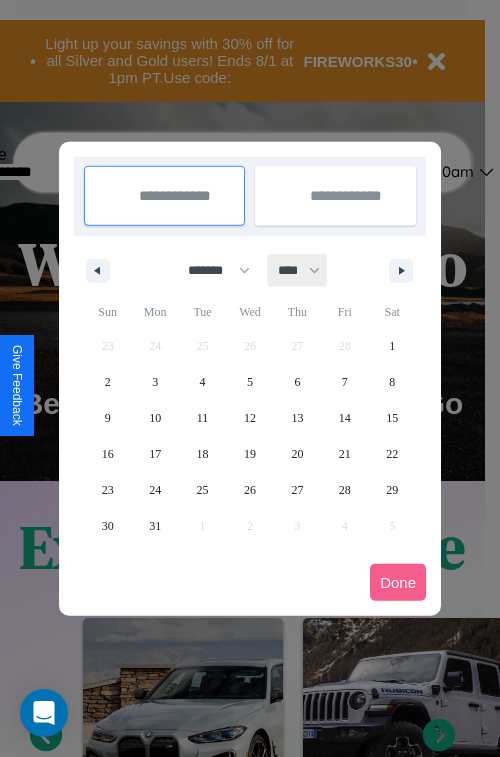 click on "**** **** **** **** **** **** **** **** **** **** **** **** **** **** **** **** **** **** **** **** **** **** **** **** **** **** **** **** **** **** **** **** **** **** **** **** **** **** **** **** **** **** **** **** **** **** **** **** **** **** **** **** **** **** **** **** **** **** **** **** **** **** **** **** **** **** **** **** **** **** **** **** **** **** **** **** **** **** **** **** **** **** **** **** **** **** **** **** **** **** **** **** **** **** **** **** **** **** **** **** **** **** **** **** **** **** **** **** **** **** **** **** **** **** **** **** **** **** **** **** ****" at bounding box center [298, 270] 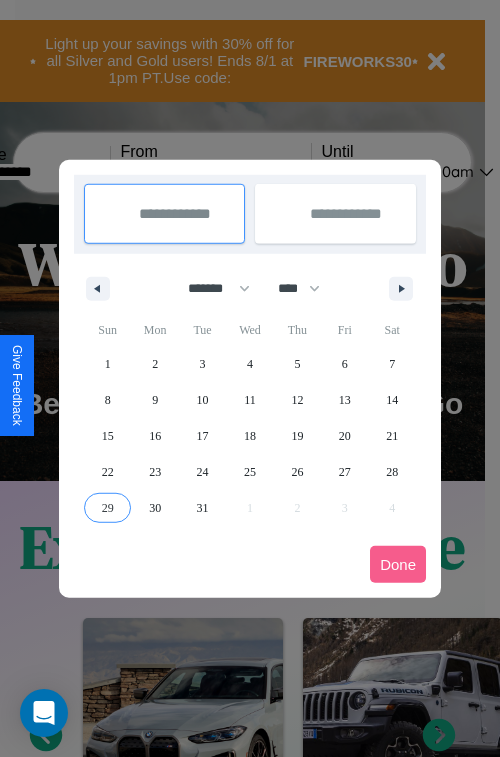 click on "29" at bounding box center [108, 508] 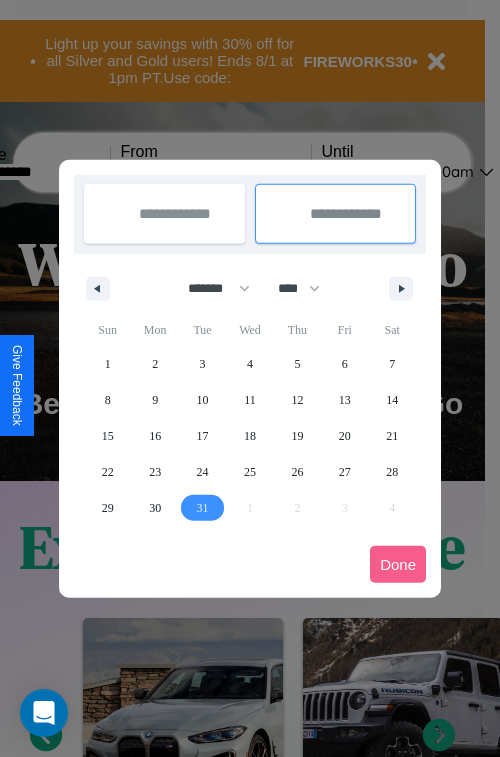 click on "31" at bounding box center (203, 508) 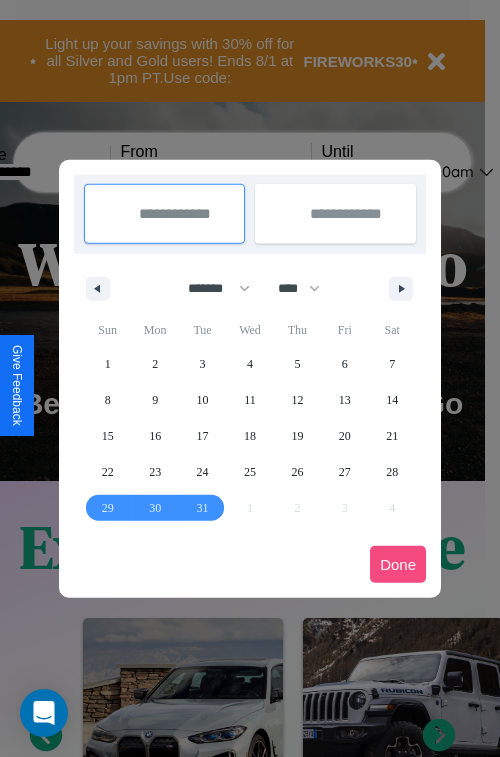 click on "Done" at bounding box center (398, 564) 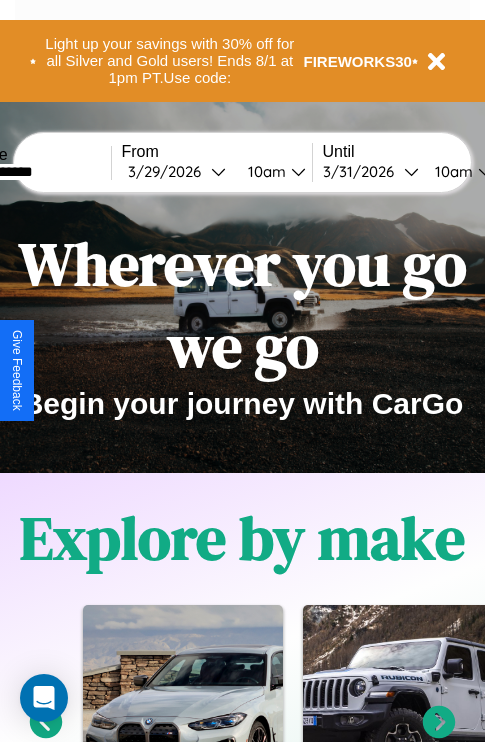 click on "10am" at bounding box center (264, 171) 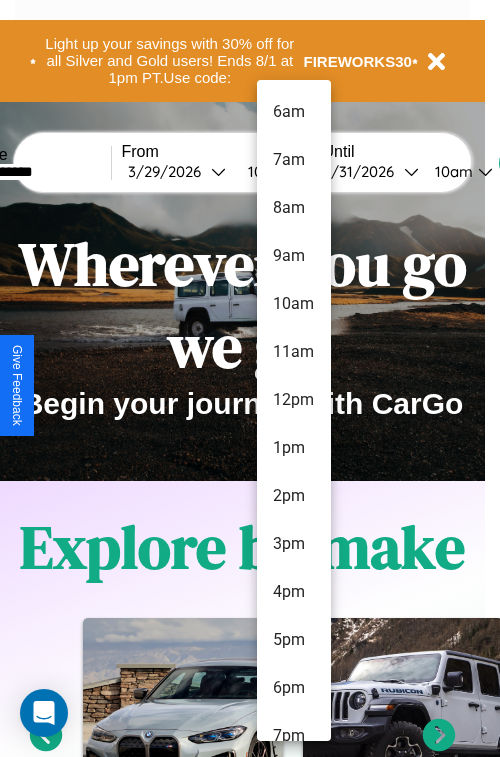 scroll, scrollTop: 163, scrollLeft: 0, axis: vertical 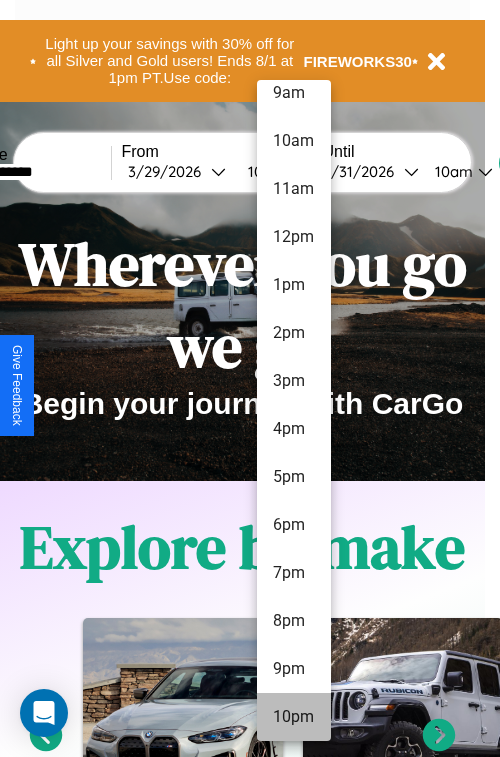 click on "10pm" at bounding box center (294, 717) 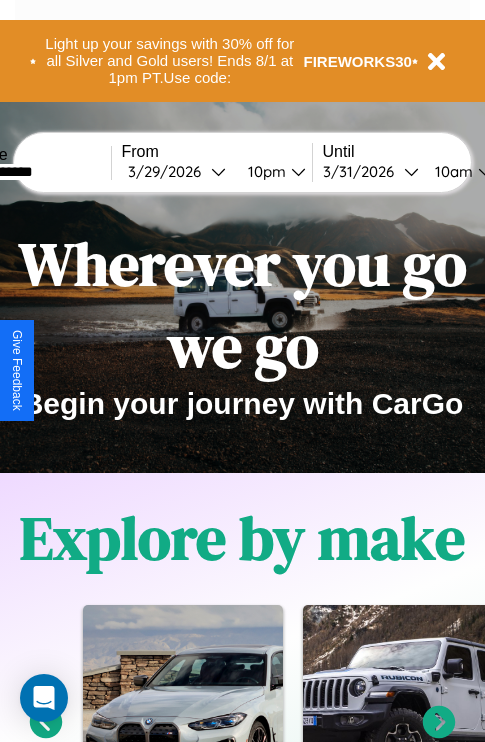 click on "10am" at bounding box center [451, 171] 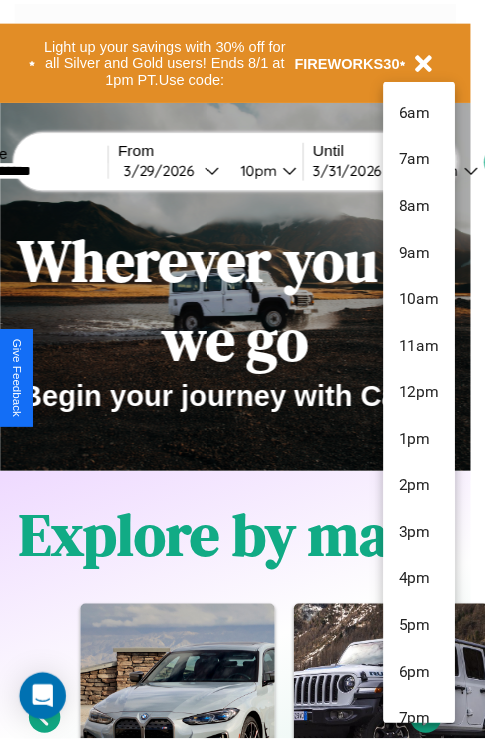 scroll, scrollTop: 163, scrollLeft: 0, axis: vertical 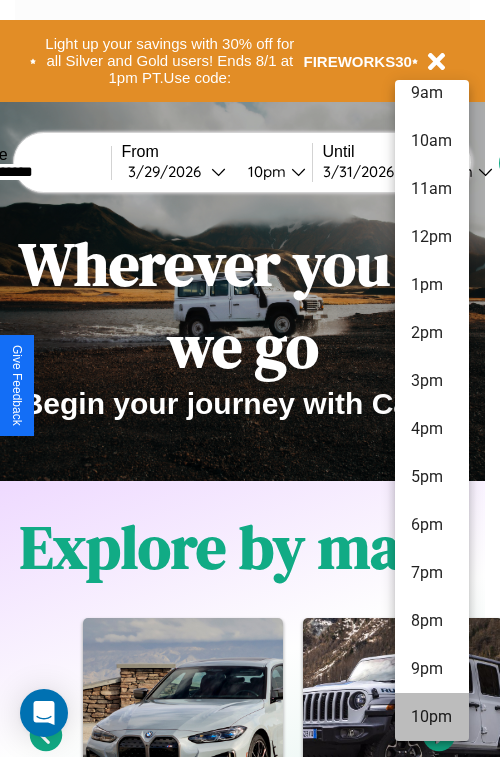 click on "10pm" at bounding box center [432, 717] 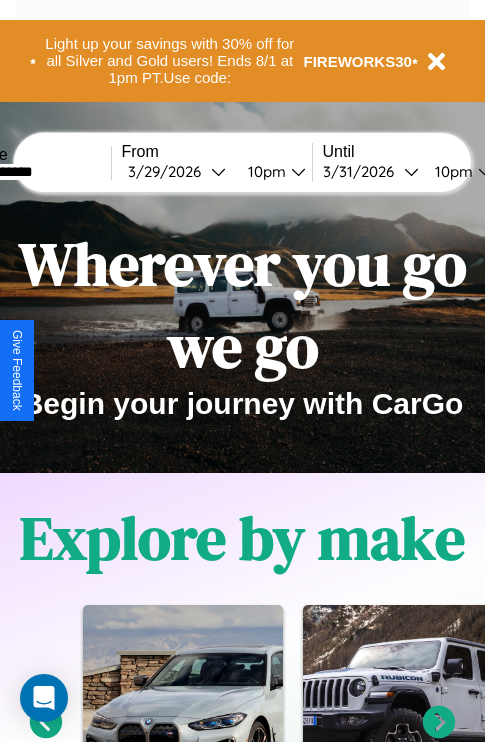 scroll, scrollTop: 0, scrollLeft: 75, axis: horizontal 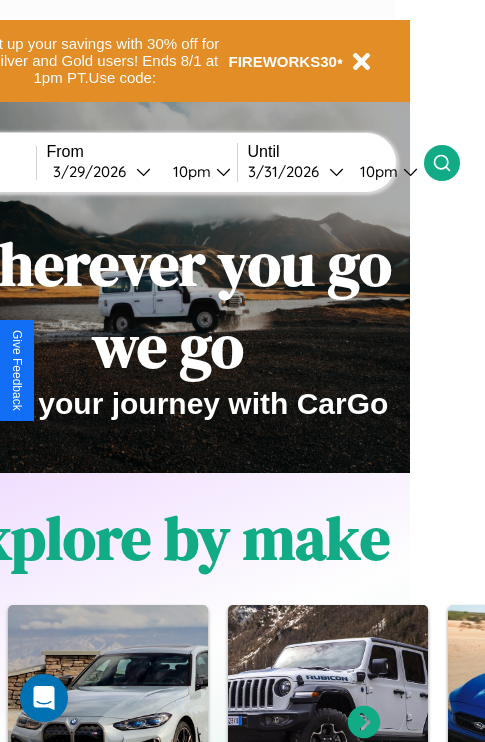 click 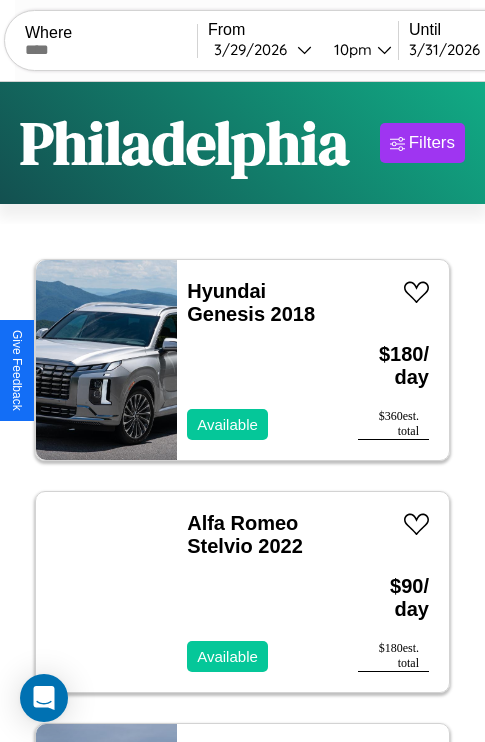 scroll, scrollTop: 79, scrollLeft: 0, axis: vertical 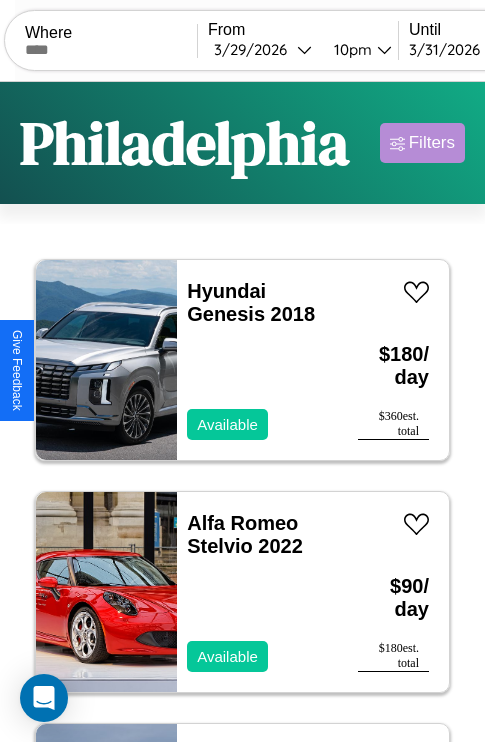click on "Filters" at bounding box center [432, 143] 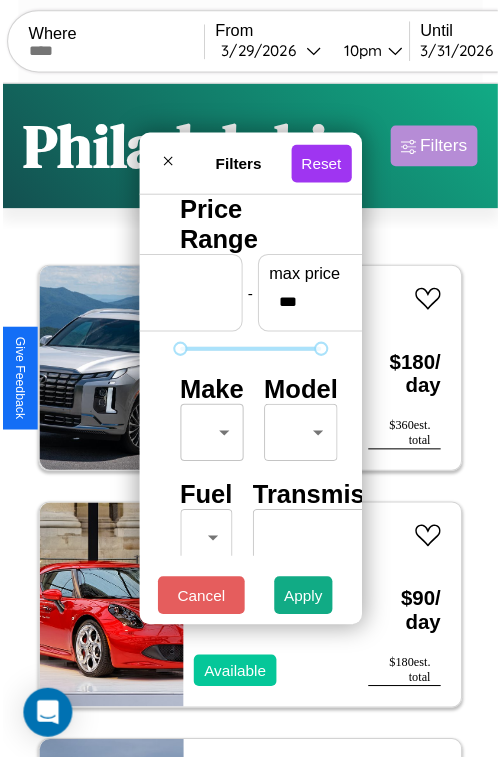 scroll, scrollTop: 162, scrollLeft: 0, axis: vertical 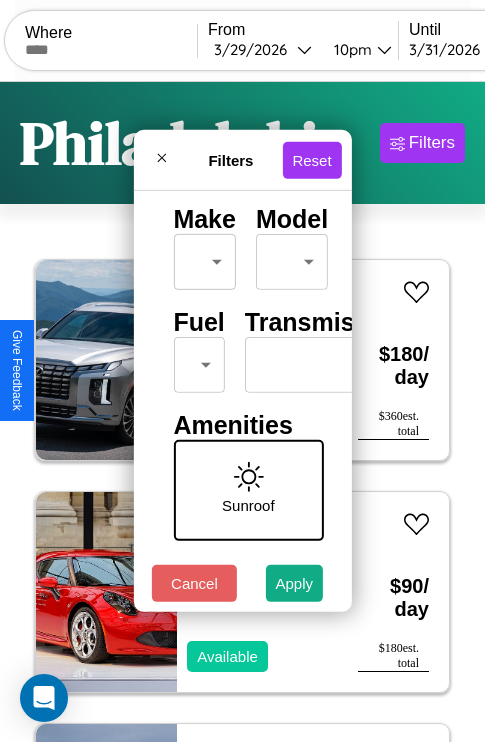 click on "CarGo Where From [DATE] [TIME] Until [DATE] [TIME] Become a Host Login Sign Up [CITY] Filters 26 cars in this area These cars can be picked up in this city. Hyundai Genesis 2018 Available $ 180 / day $ 360 est. total Alfa Romeo Stelvio 2022 Available $ 90 / day $ 180 est. total Hummer H1 2020 Available $ 170 / day $ 340 est. total Ford LTL9000 2024 Available $ 120 / day $ 240 est. total Volvo VNL 2018 Unavailable $ 40 / day $ 80 est. total Acura RSX 2023 Available $ 70 / day $ 140 est. total GMC Bus Chassis 2018 Unavailable $ 90 / day $ 180 est. total Volkswagen Corrado 2014 Available $ 170 / day $ 340 est. total Lincoln Mark LT 2020 Unavailable $ 50 / day $ 100 est. total Mazda MX-3 2023 Available $ 40 / day $ 80 est. total Dodge Dodgen Industries 2017 Available $ 120 / day $ 240 est. total Infiniti EX35 2020 Unavailable $ 120 / day $ 240 est. total Lincoln MKX 2017 Unavailable $ 40 / day $ 80 est. total Lincoln" at bounding box center (242, 412) 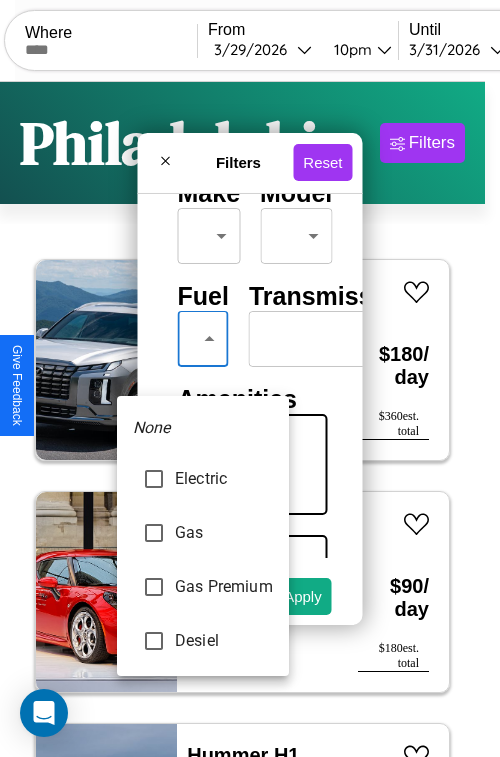type on "***" 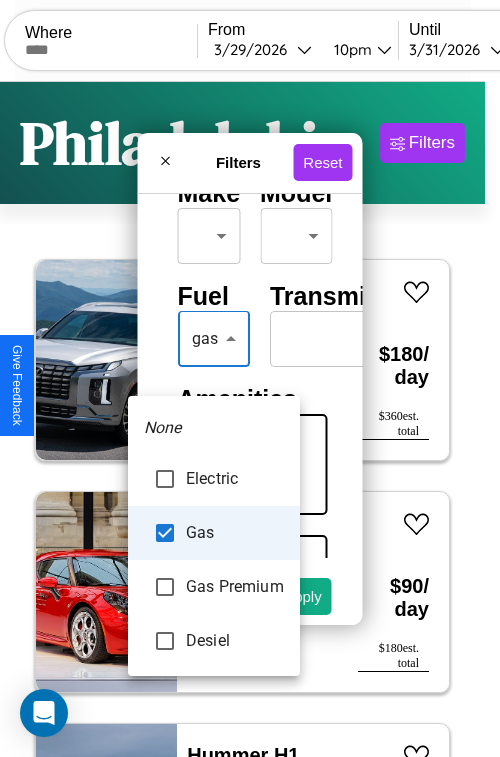 click at bounding box center (250, 378) 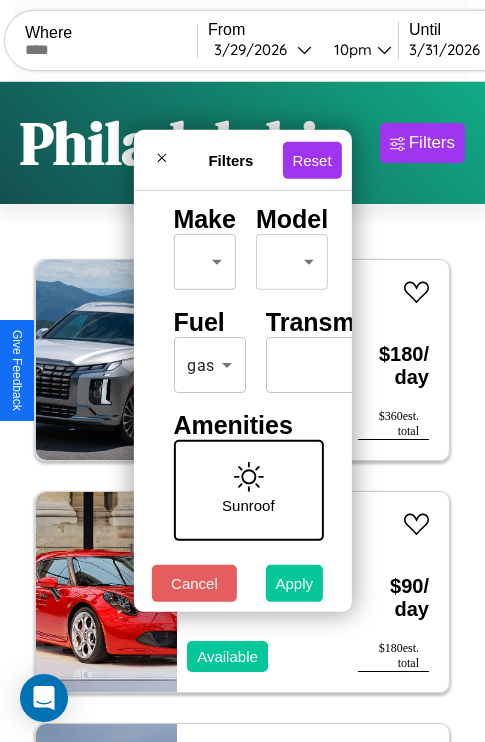 click on "Apply" at bounding box center [295, 583] 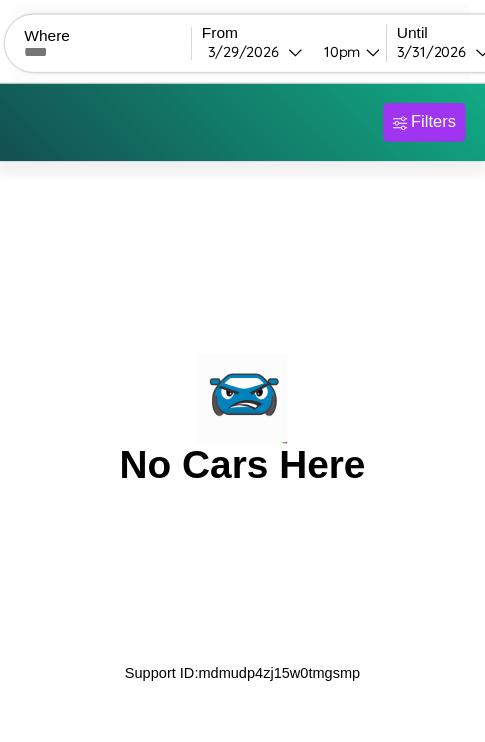 scroll, scrollTop: 0, scrollLeft: 0, axis: both 